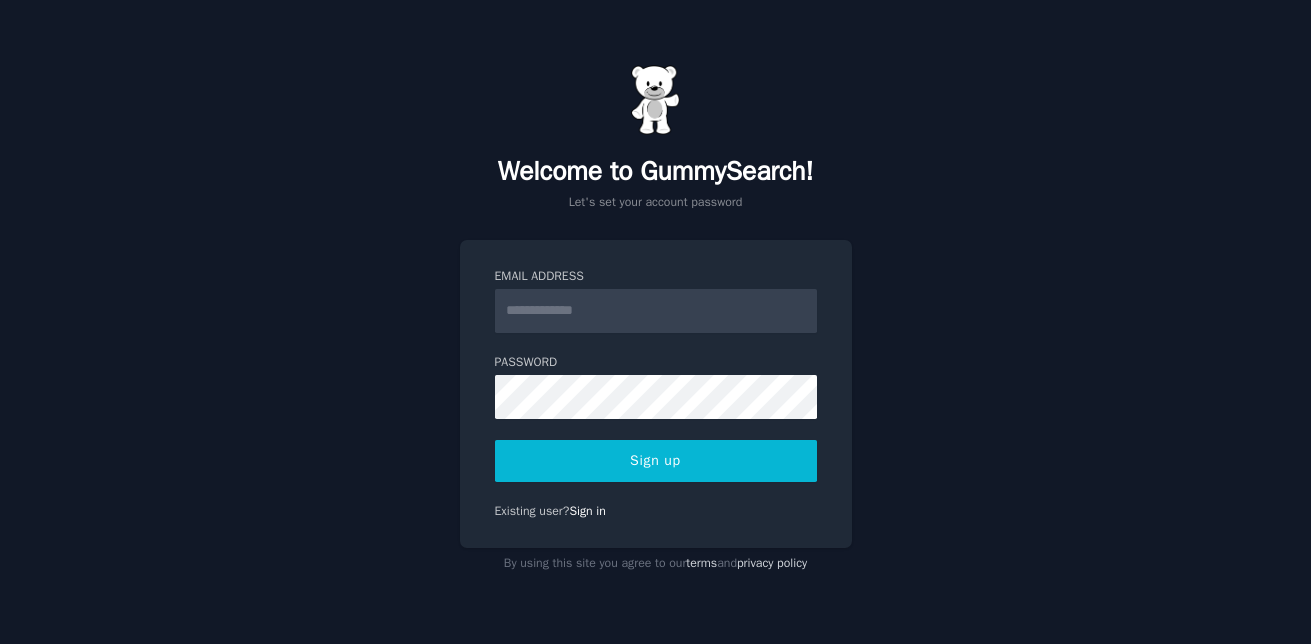scroll, scrollTop: 0, scrollLeft: 0, axis: both 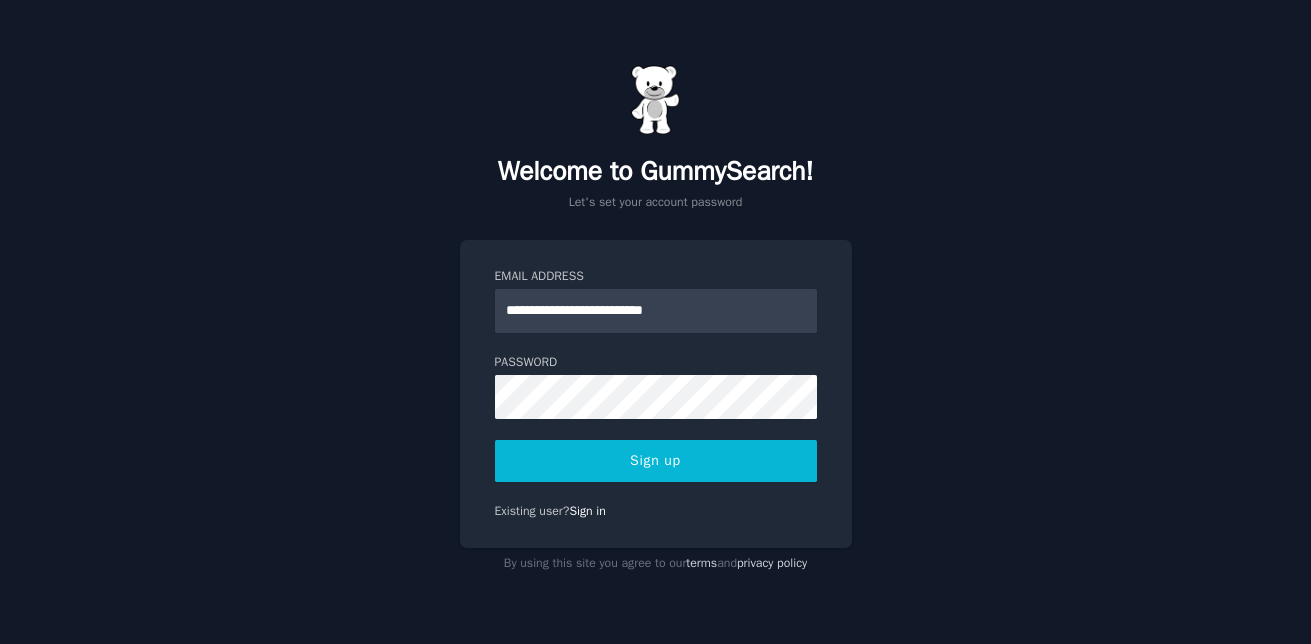 click on "Sign up" at bounding box center (656, 461) 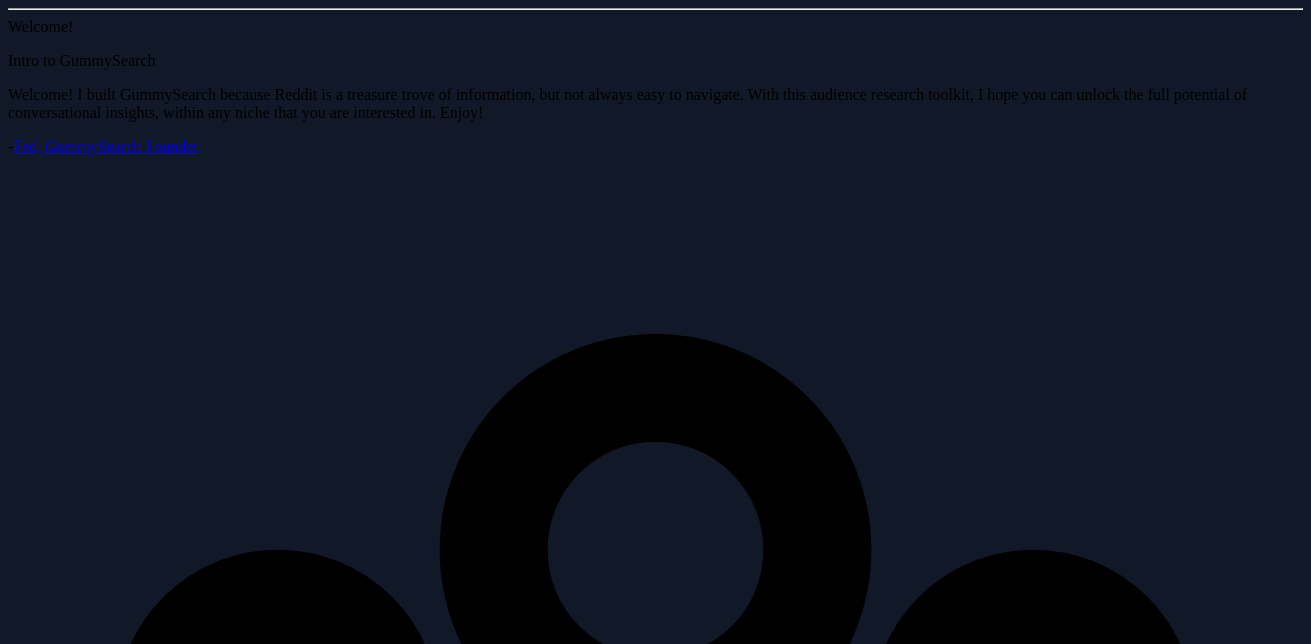 scroll, scrollTop: 0, scrollLeft: 0, axis: both 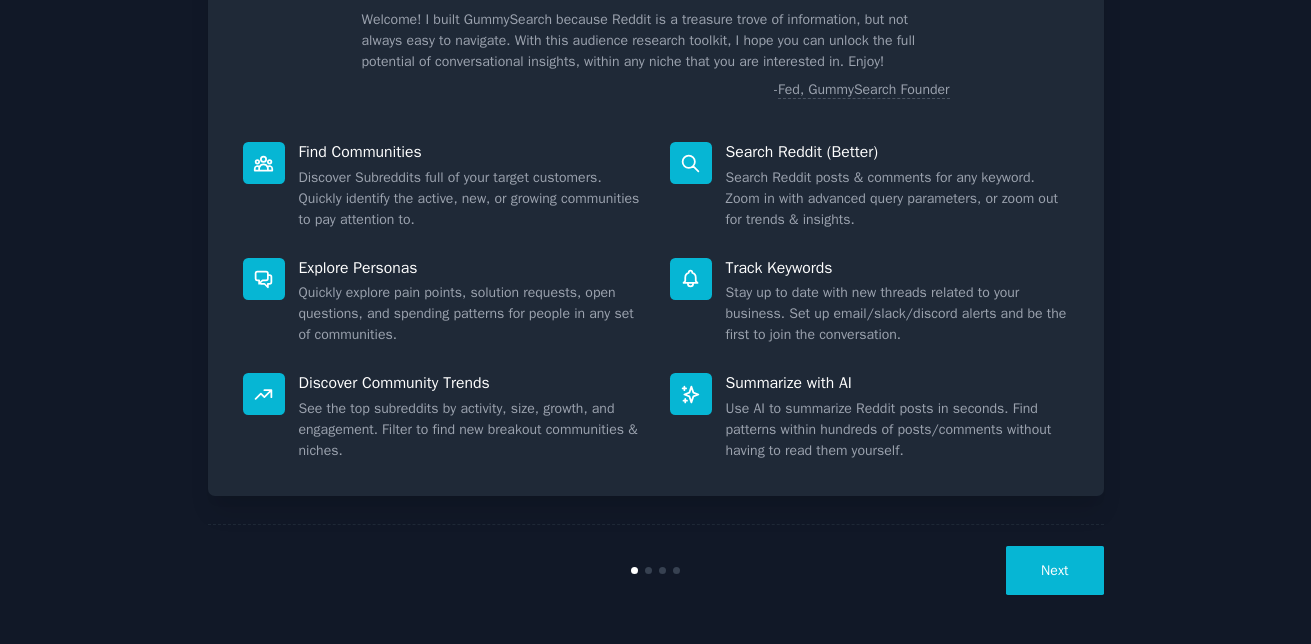click on "Next" at bounding box center [1054, 570] 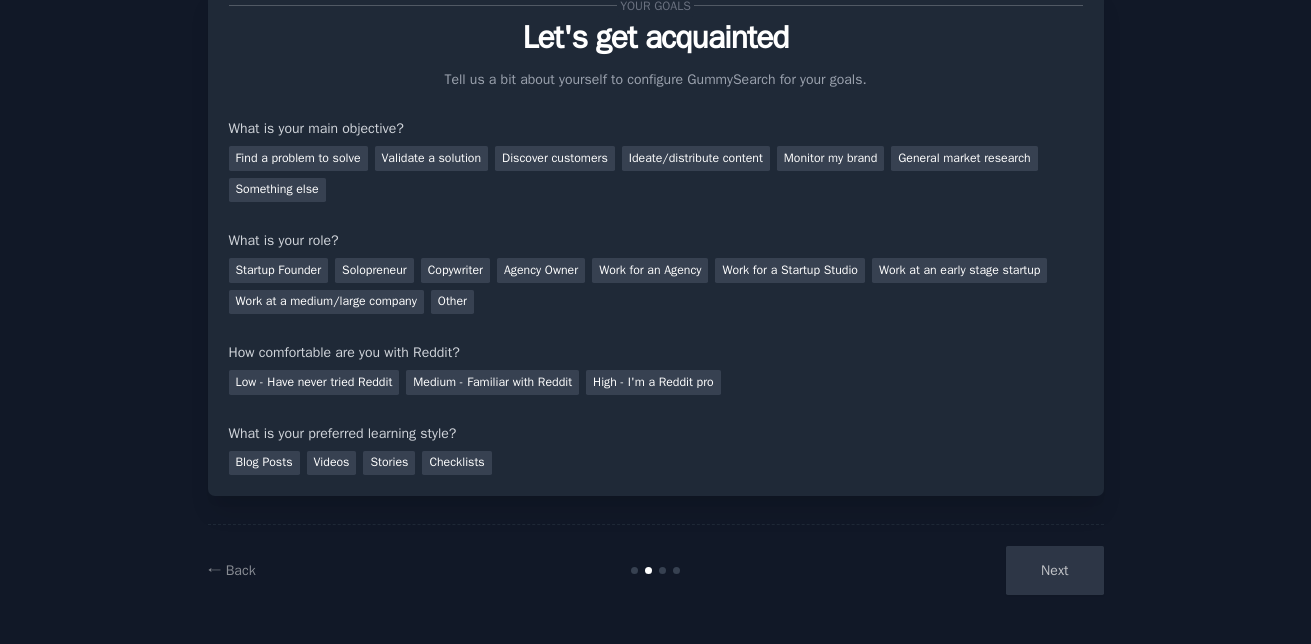 scroll, scrollTop: 41, scrollLeft: 0, axis: vertical 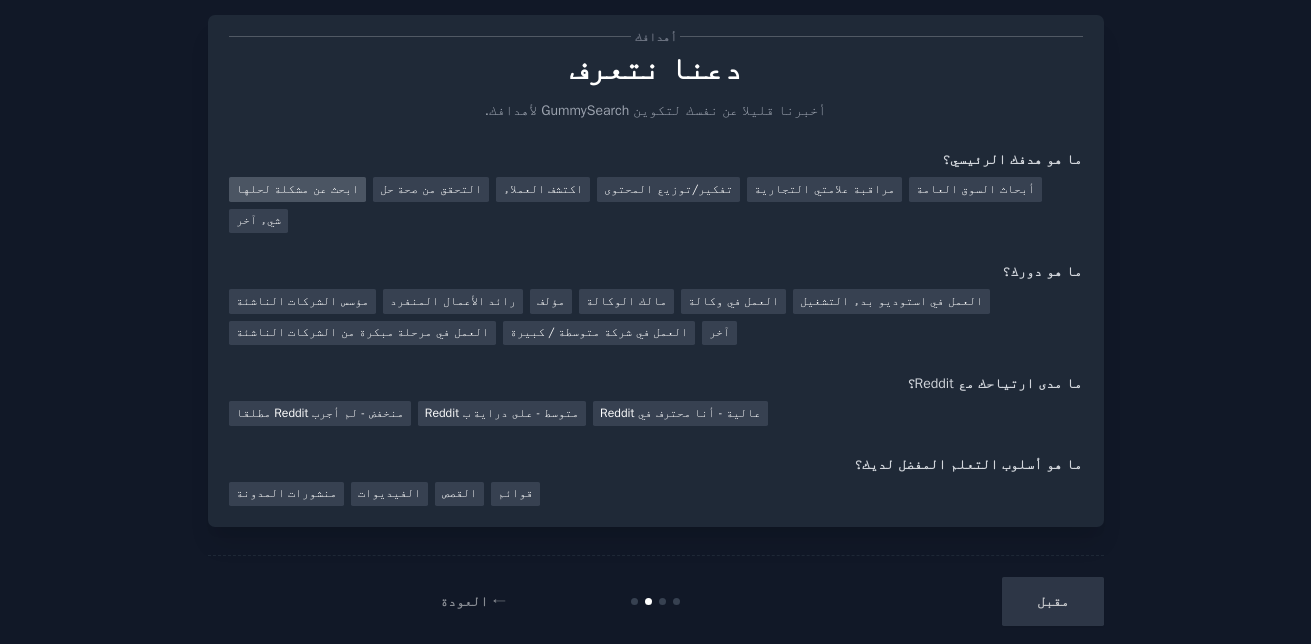 click on "ابحث عن مشكلة لحلها" at bounding box center [297, 189] 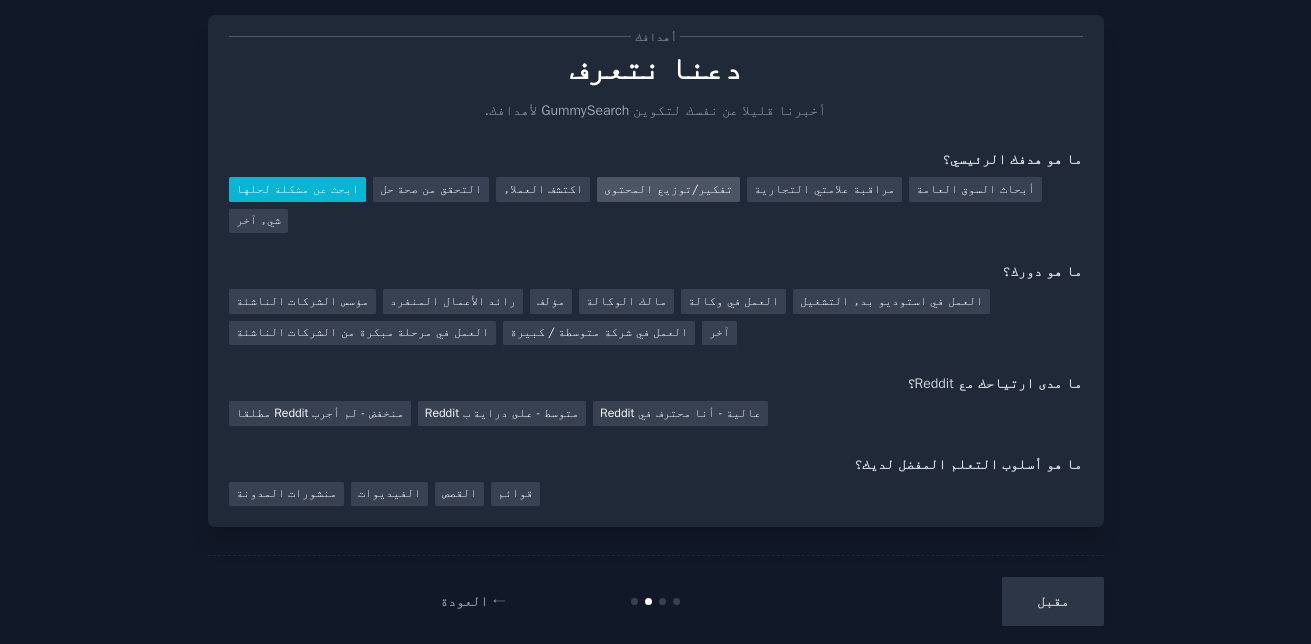 click on "تفكير/توزيع المحتوى" at bounding box center [668, 189] 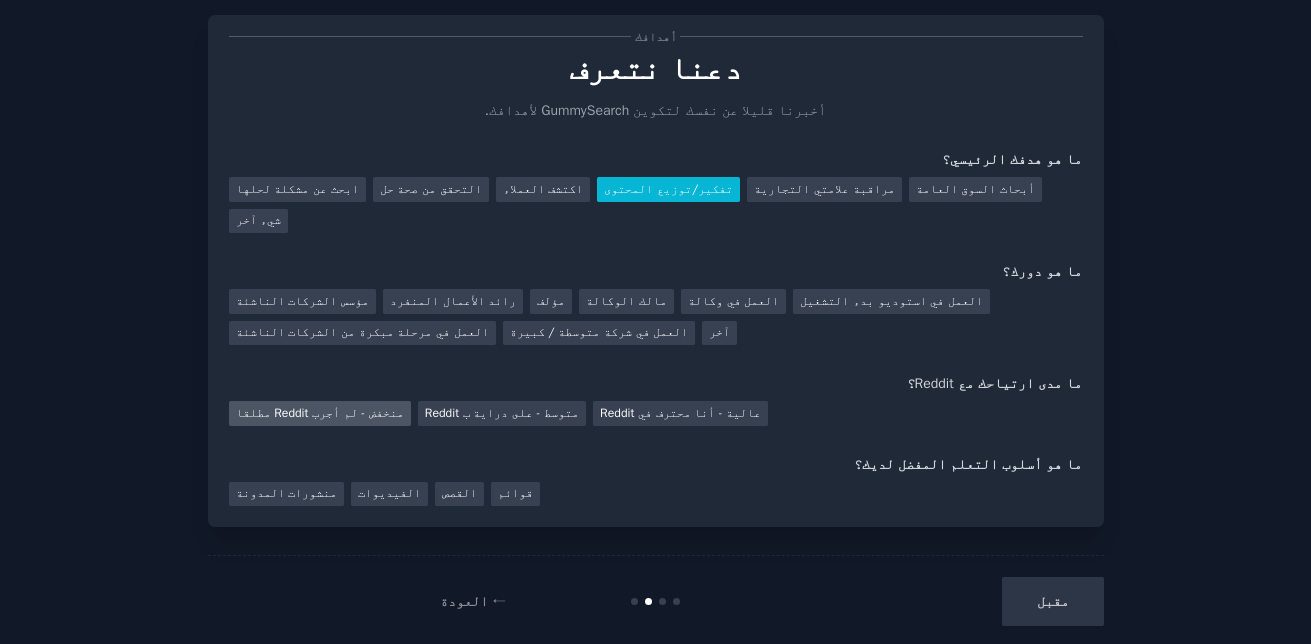 click on "منخفض - لم أجرب Reddit مطلقا" at bounding box center (320, 413) 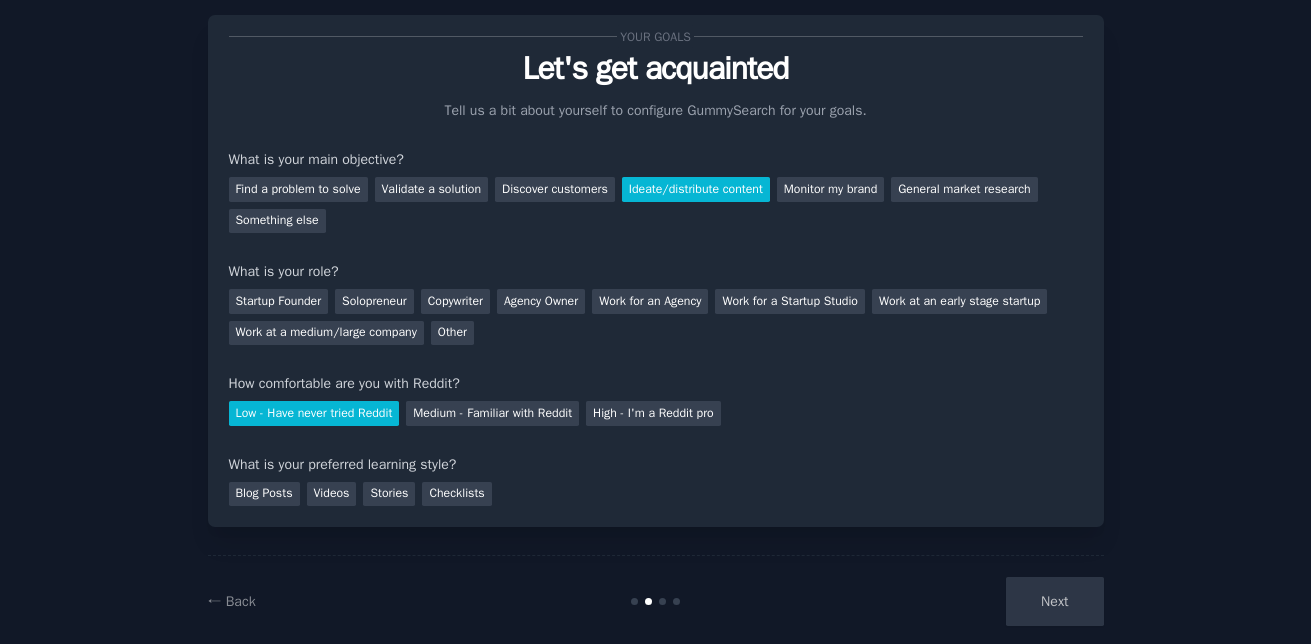 scroll, scrollTop: 72, scrollLeft: 0, axis: vertical 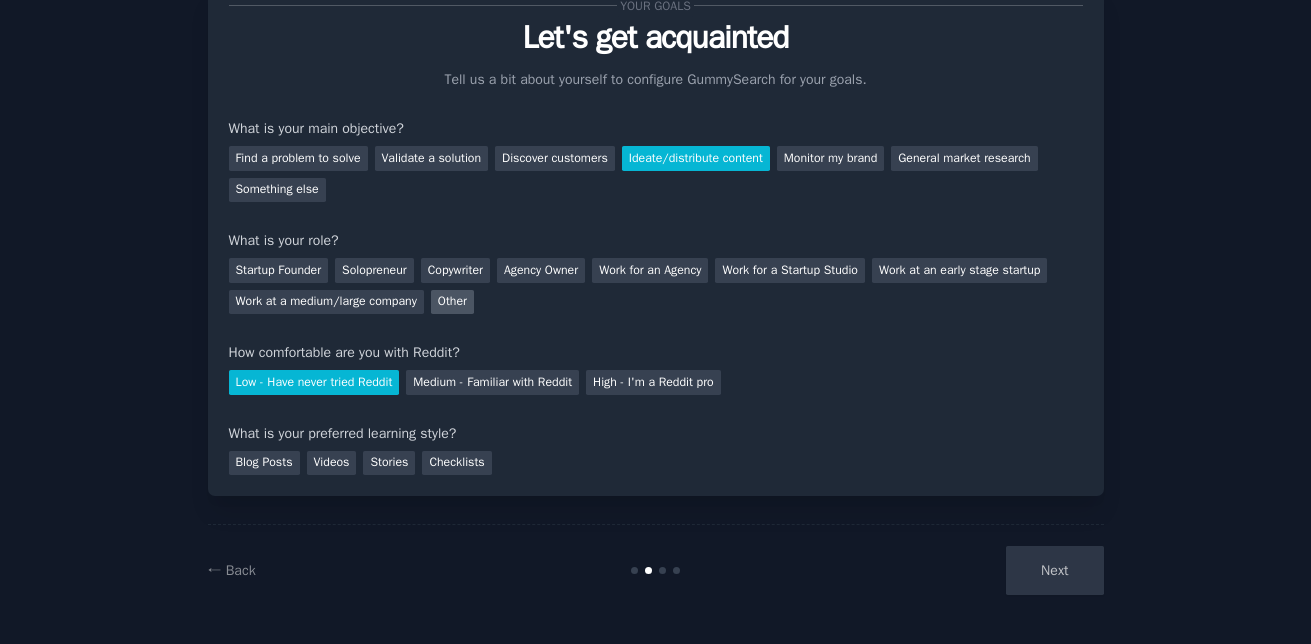 click on "Other" at bounding box center (452, 302) 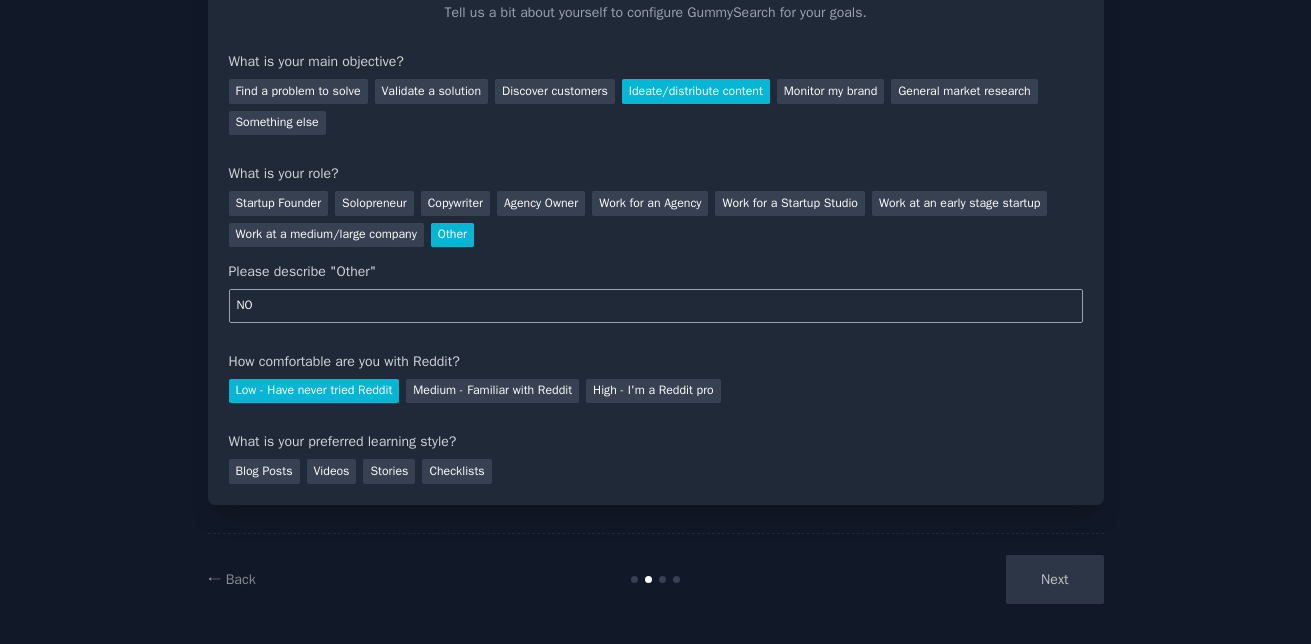 drag, startPoint x: 238, startPoint y: 305, endPoint x: 309, endPoint y: 345, distance: 81.49233 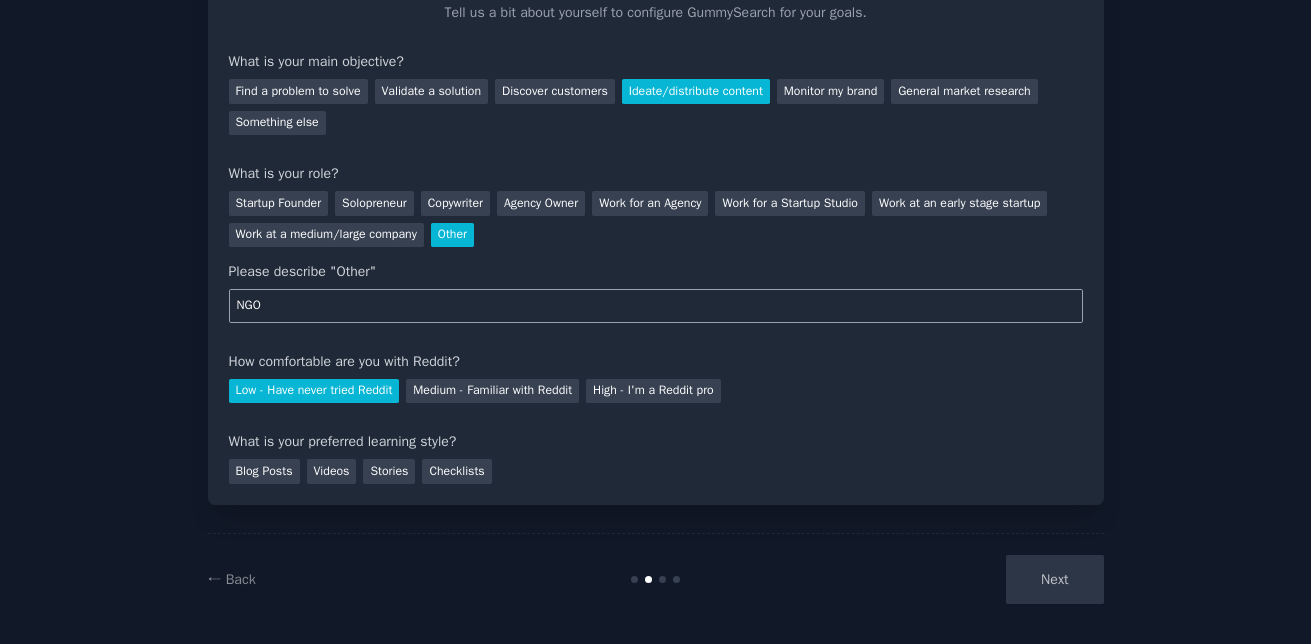 click on "NGO" at bounding box center [656, 306] 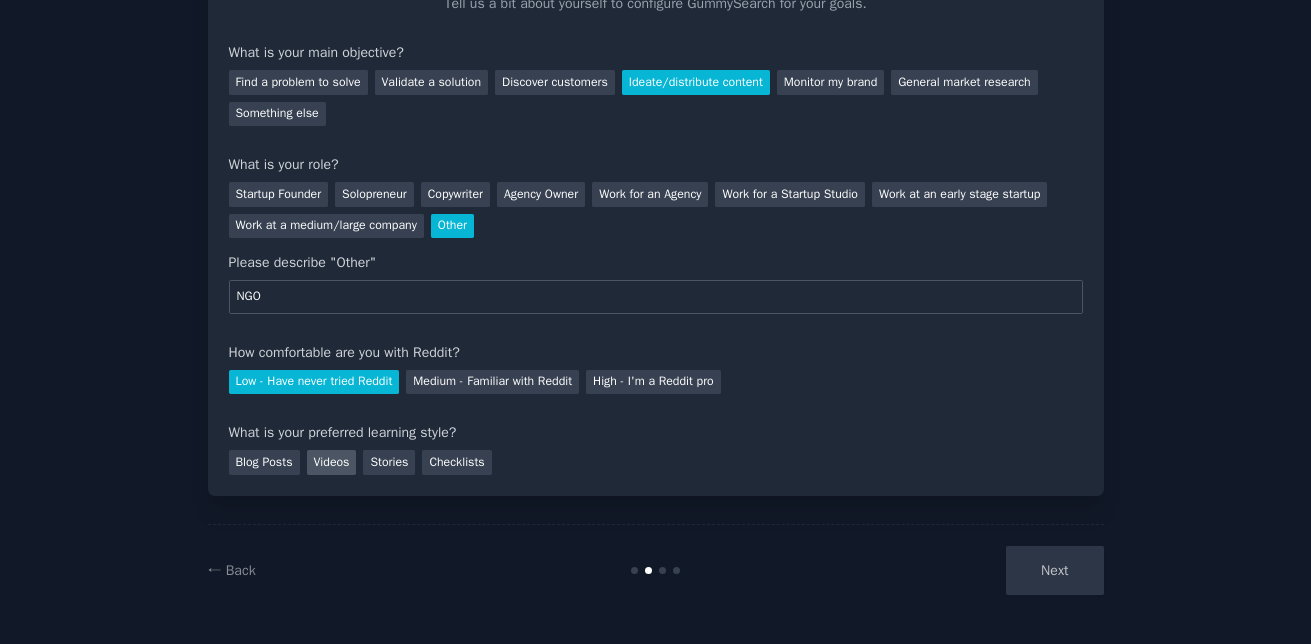 click on "Videos" at bounding box center (332, 462) 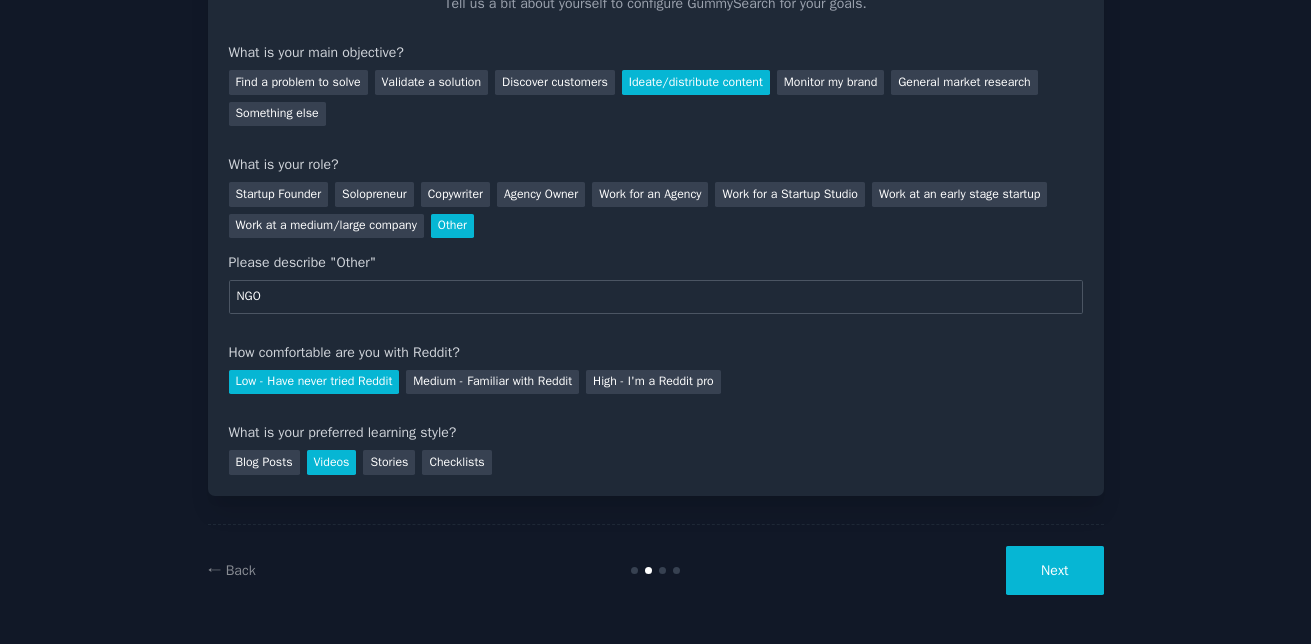 click on "Next" at bounding box center (1054, 570) 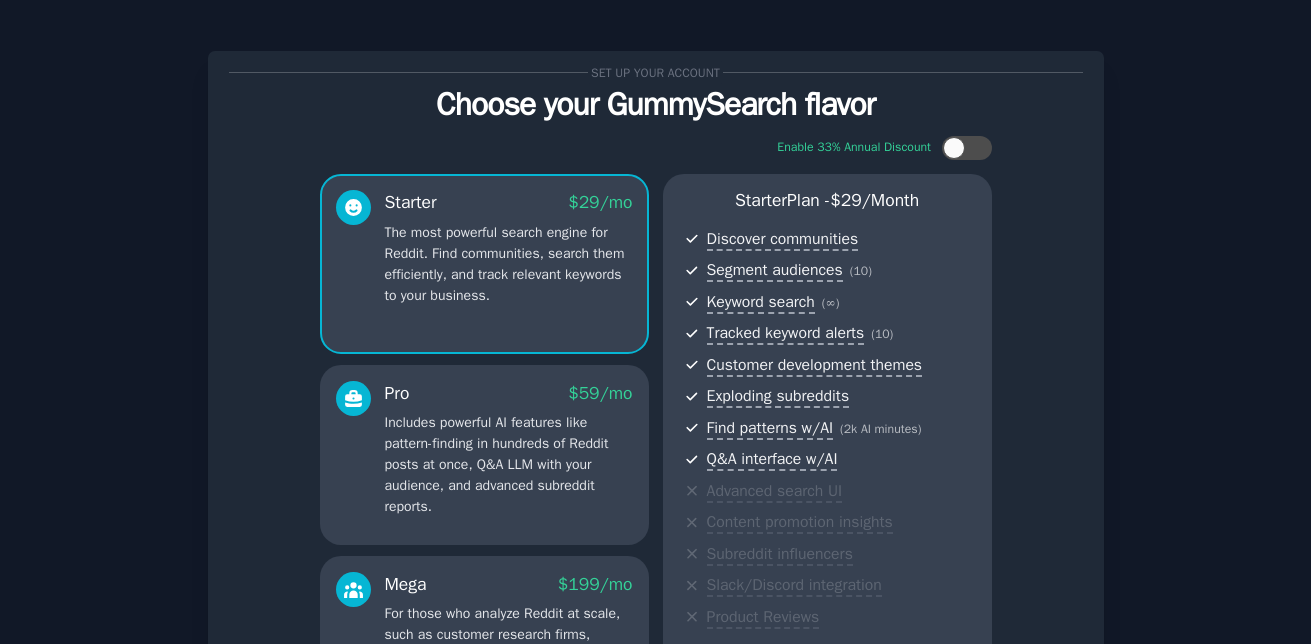 scroll, scrollTop: 305, scrollLeft: 0, axis: vertical 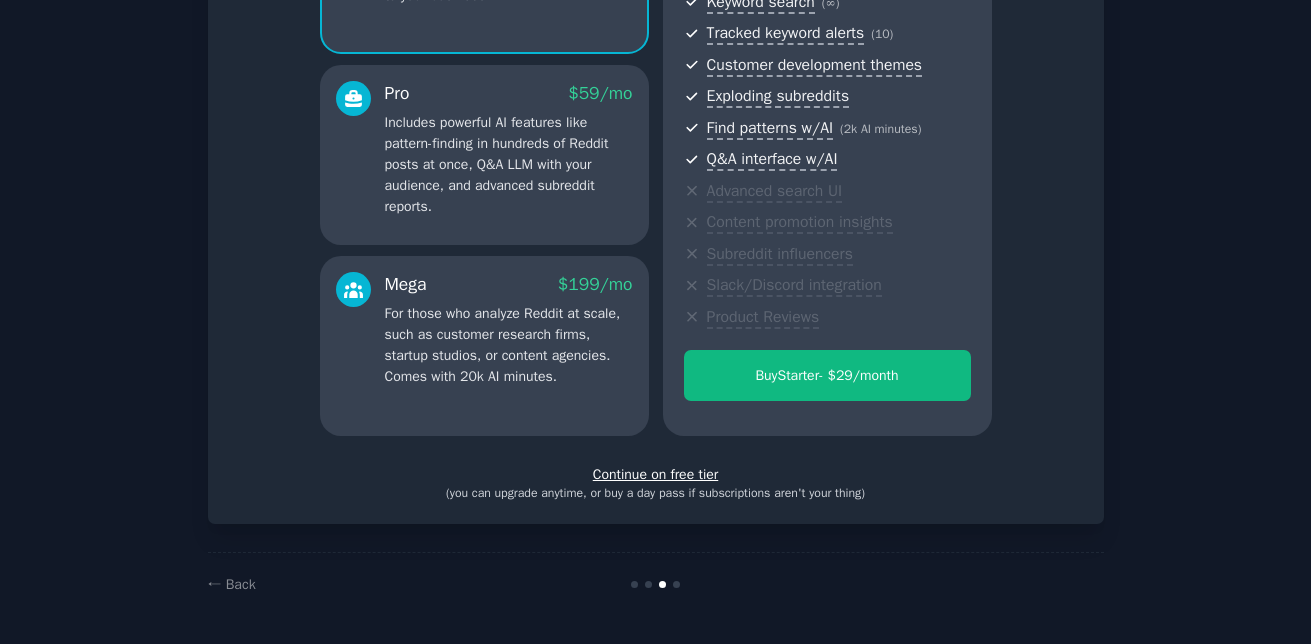 click on "Continue on free tier" at bounding box center (656, 474) 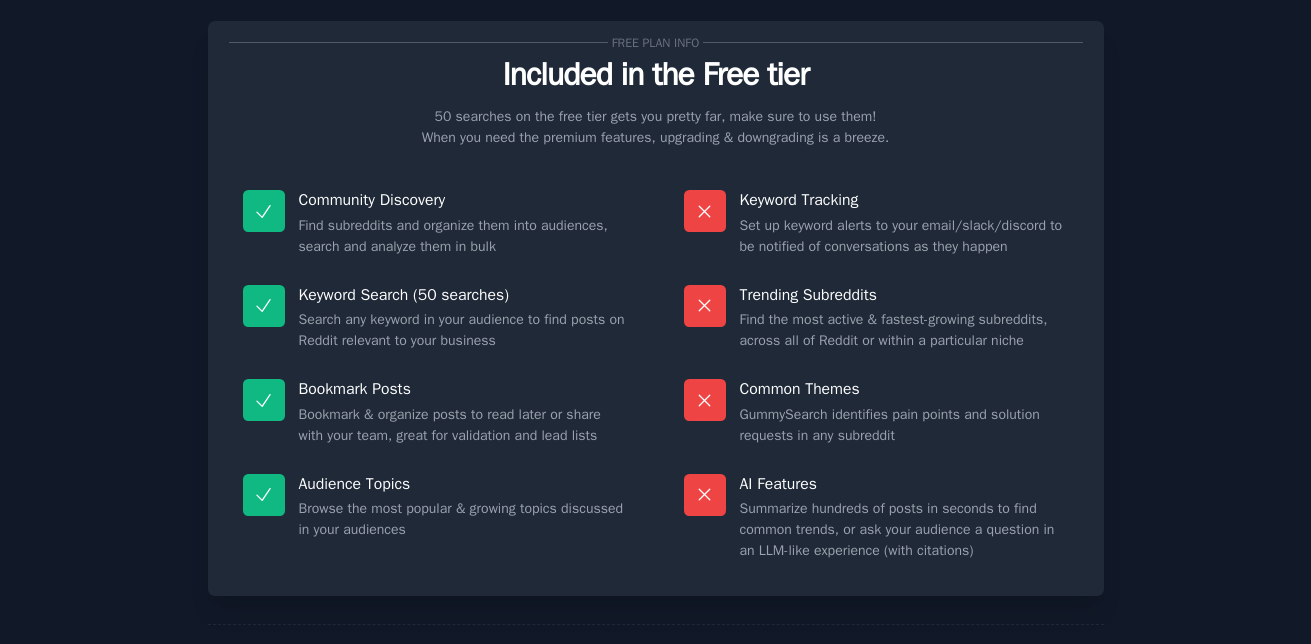 scroll, scrollTop: 135, scrollLeft: 0, axis: vertical 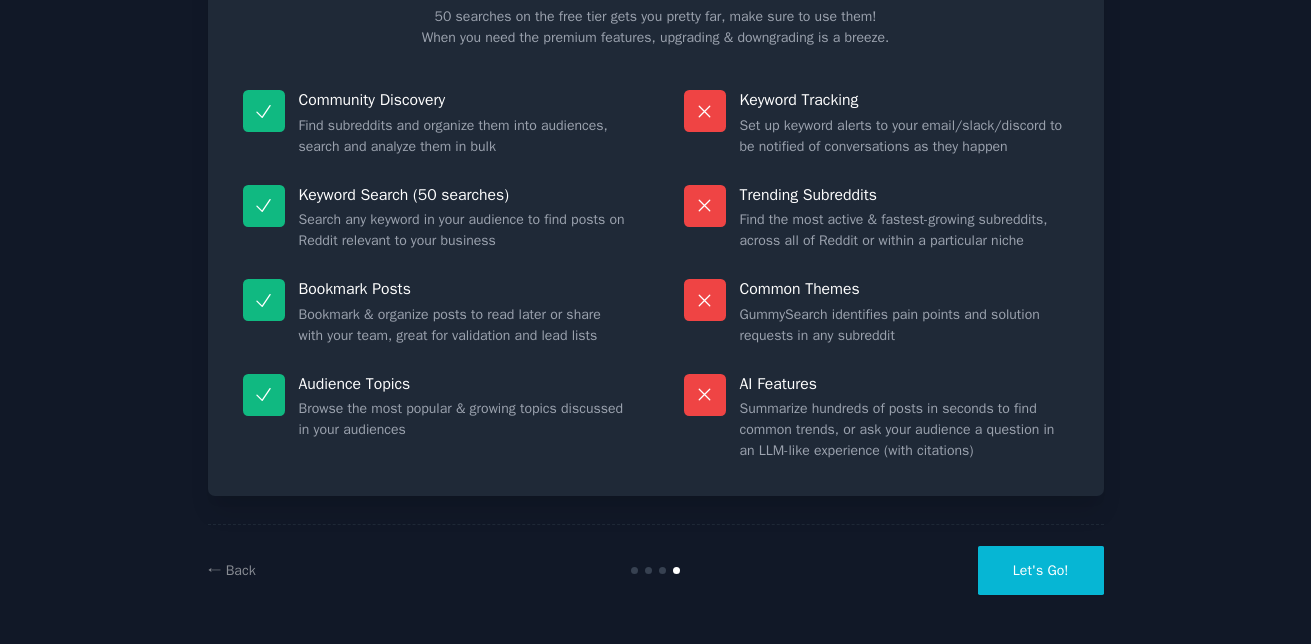 click on "Let's Go!" at bounding box center [1041, 570] 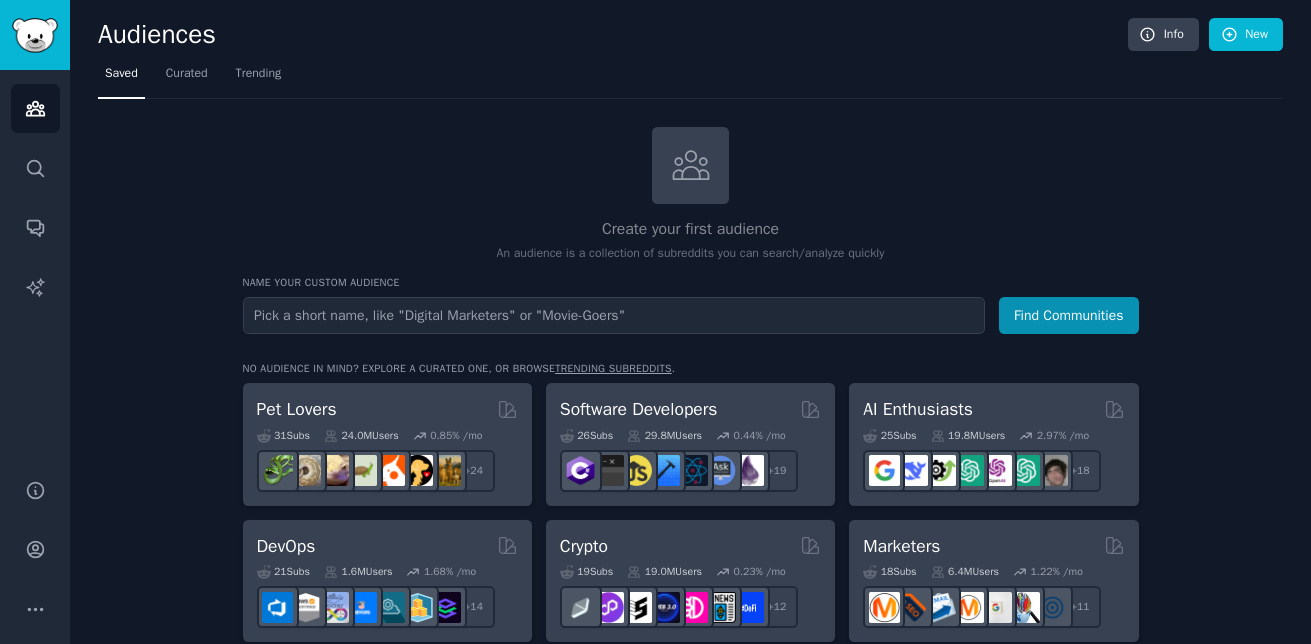 click at bounding box center (614, 315) 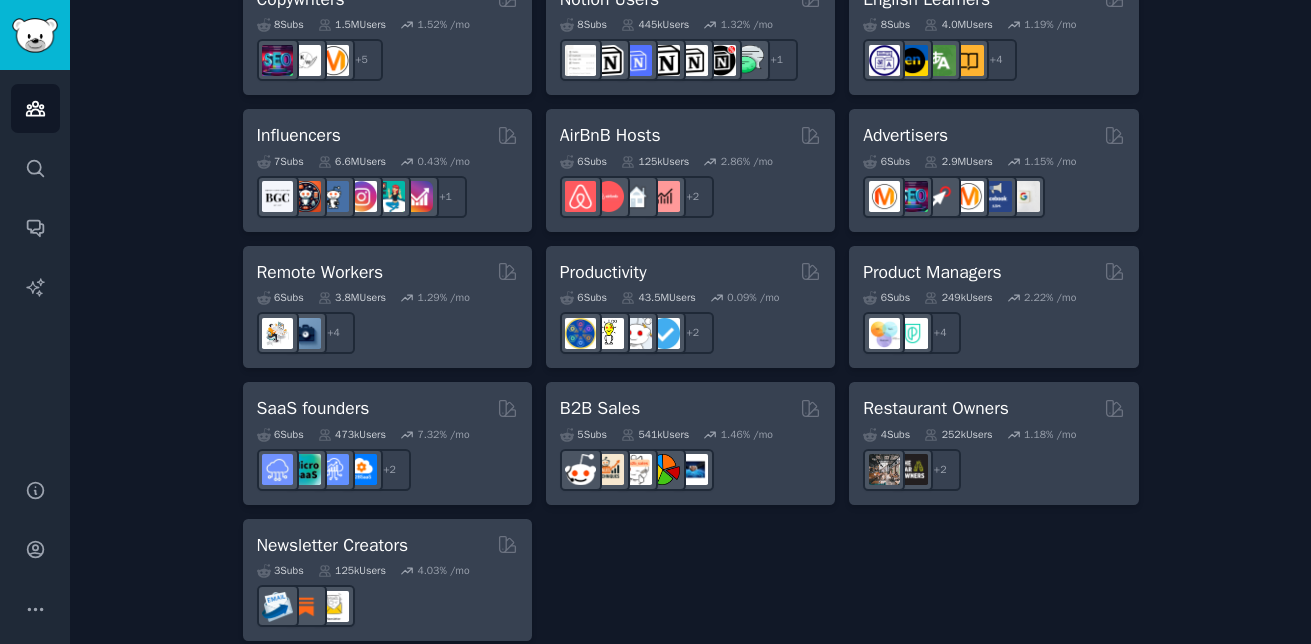 scroll, scrollTop: 1663, scrollLeft: 0, axis: vertical 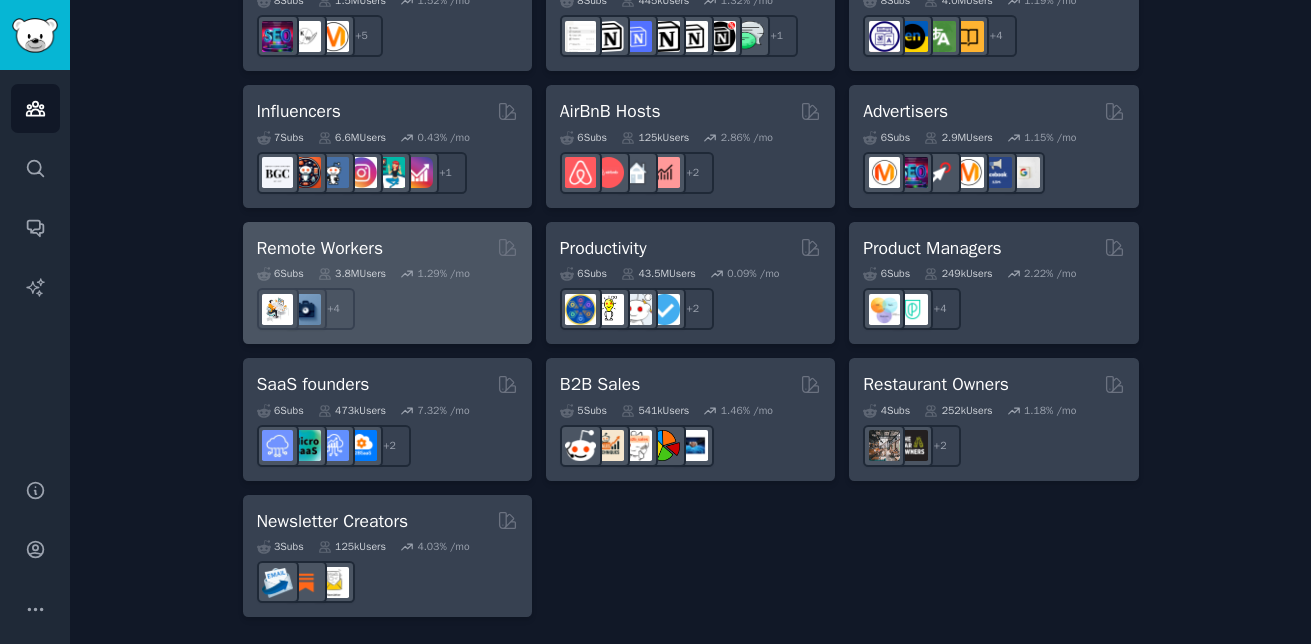 click on "Remote Workers" at bounding box center [320, 248] 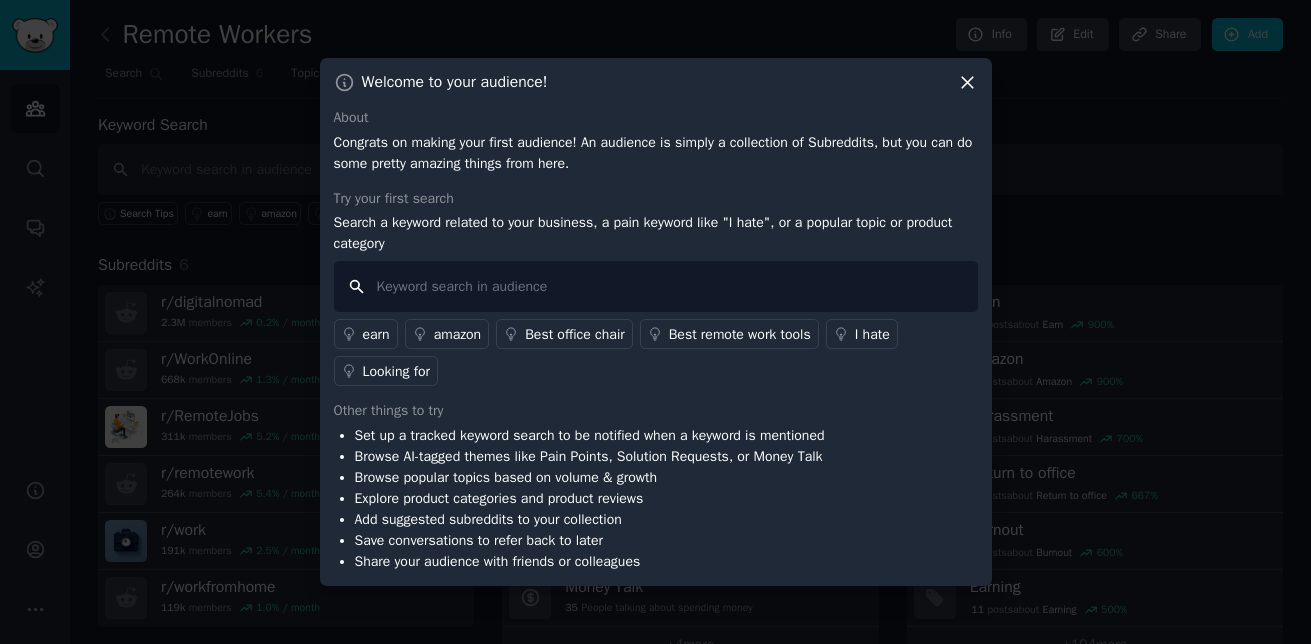 click at bounding box center (656, 286) 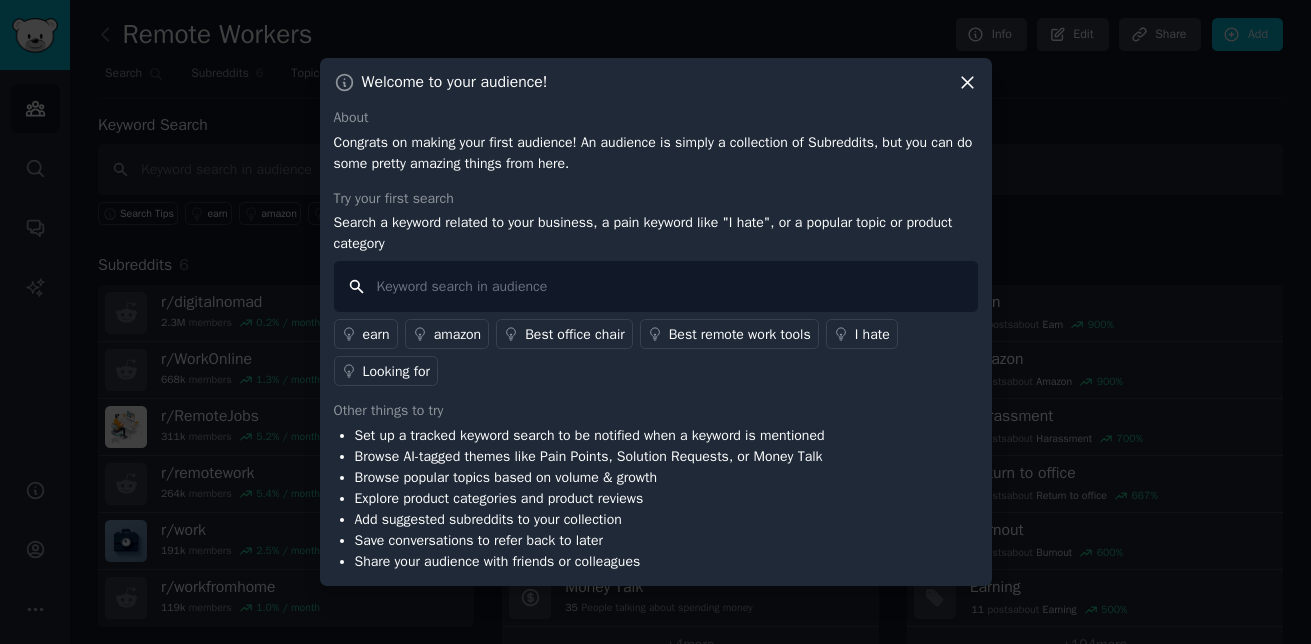 click at bounding box center (656, 286) 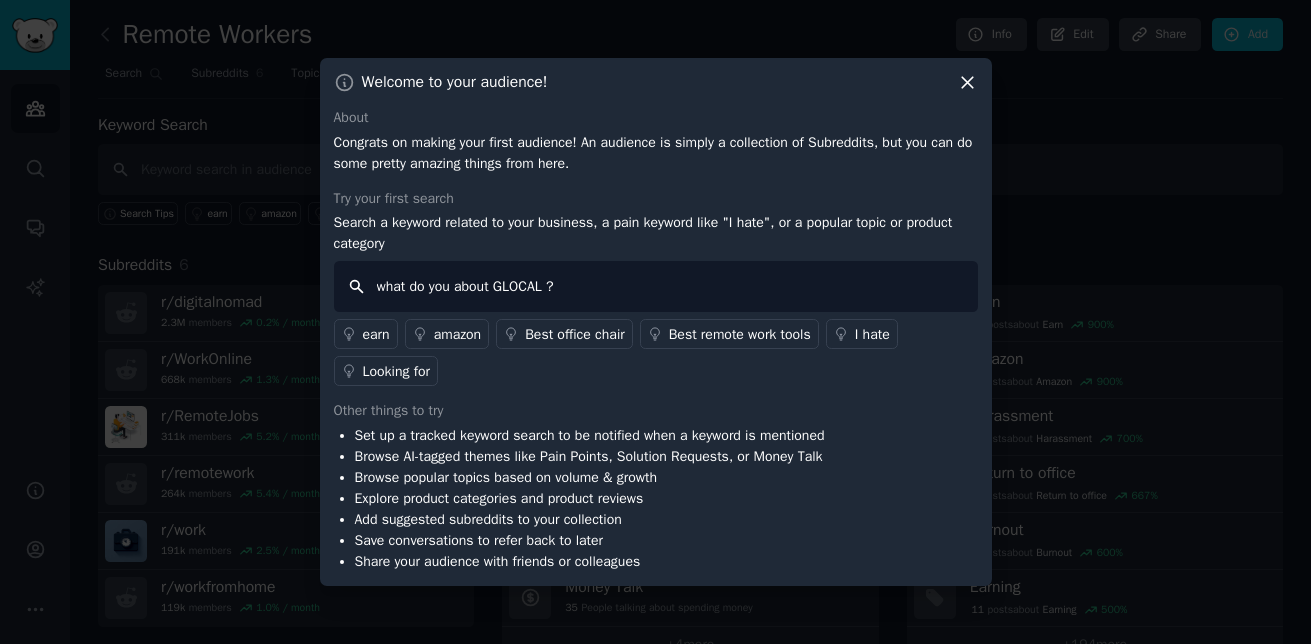 type on "what do you about GLOCAL ?" 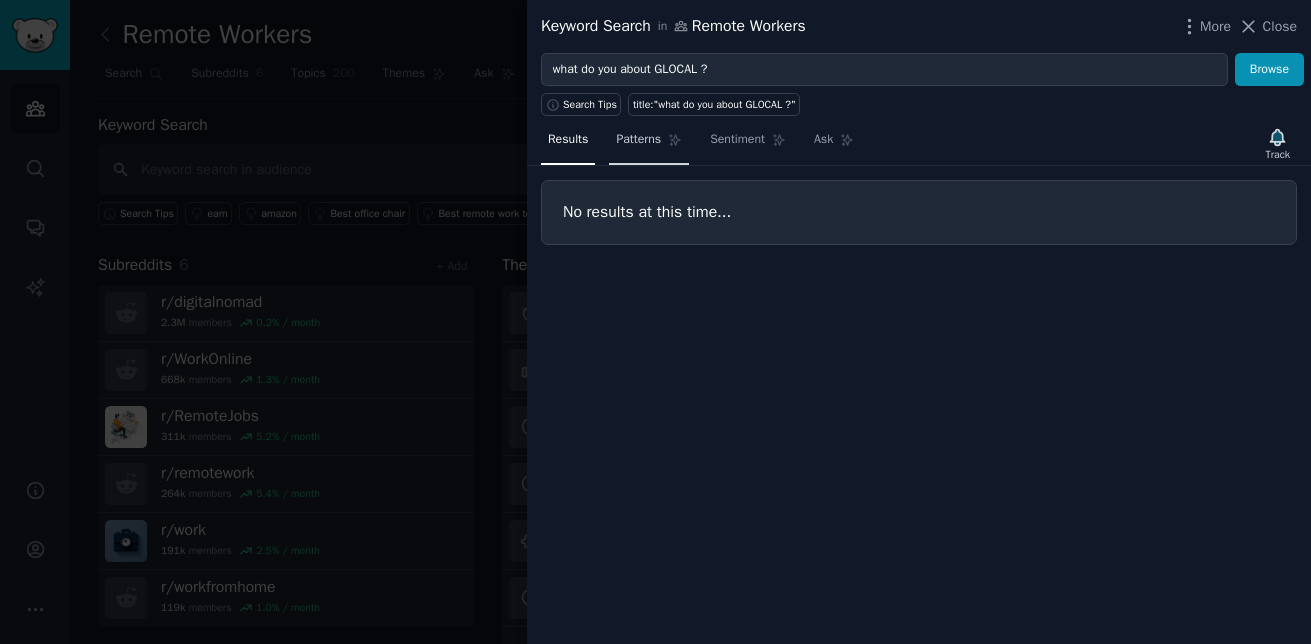 click on "Patterns" at bounding box center (638, 140) 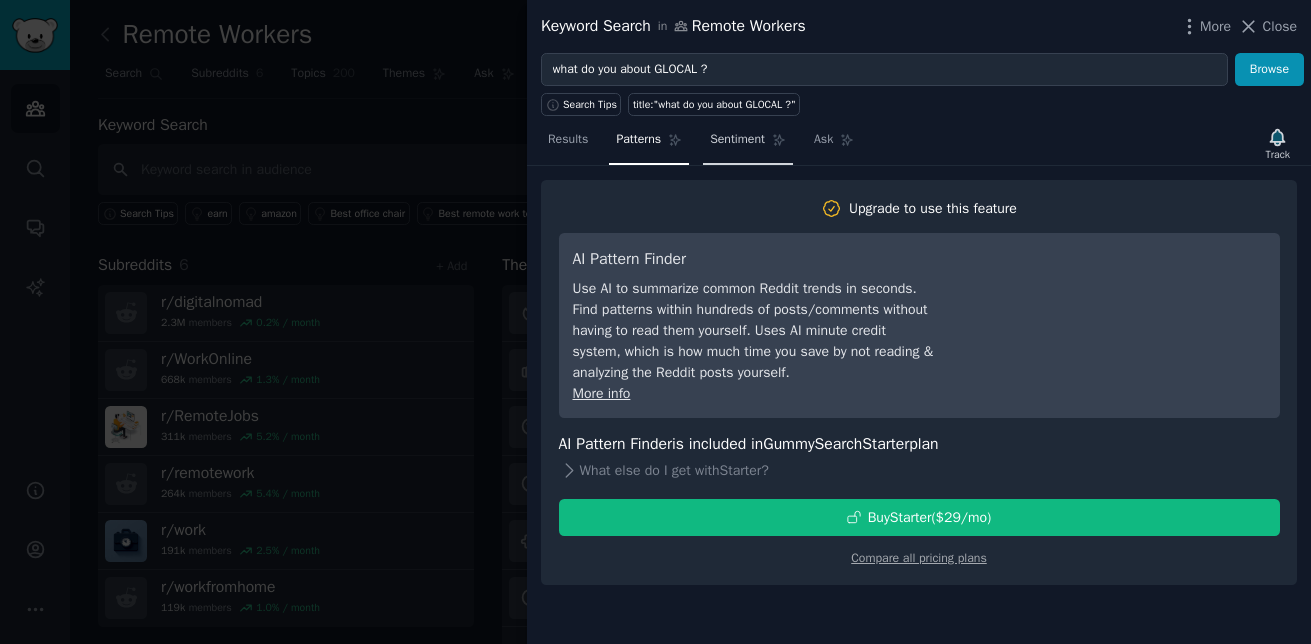 click on "Sentiment" at bounding box center (737, 140) 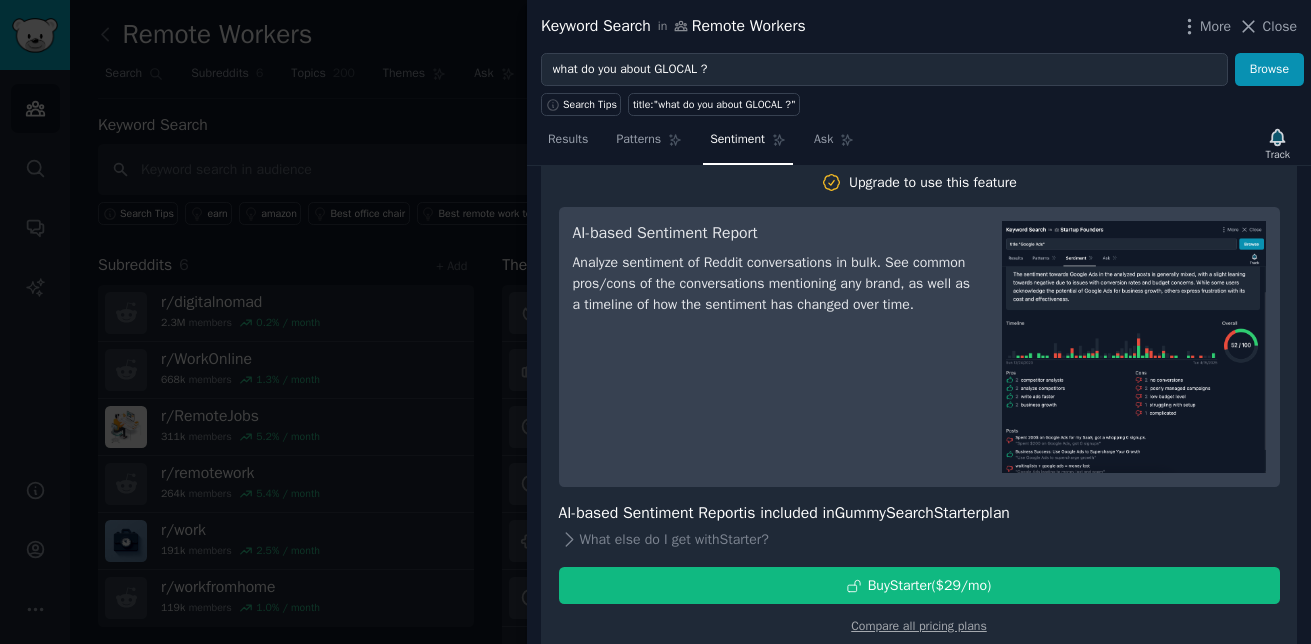 scroll, scrollTop: 49, scrollLeft: 0, axis: vertical 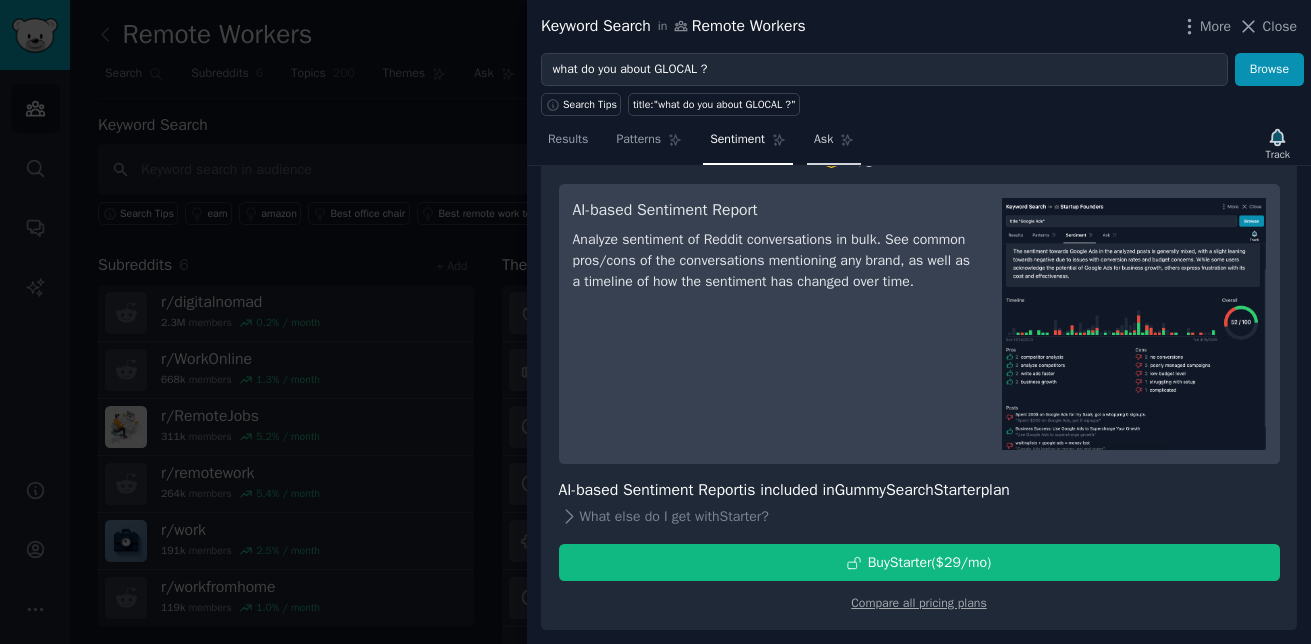 click on "Ask" at bounding box center [823, 140] 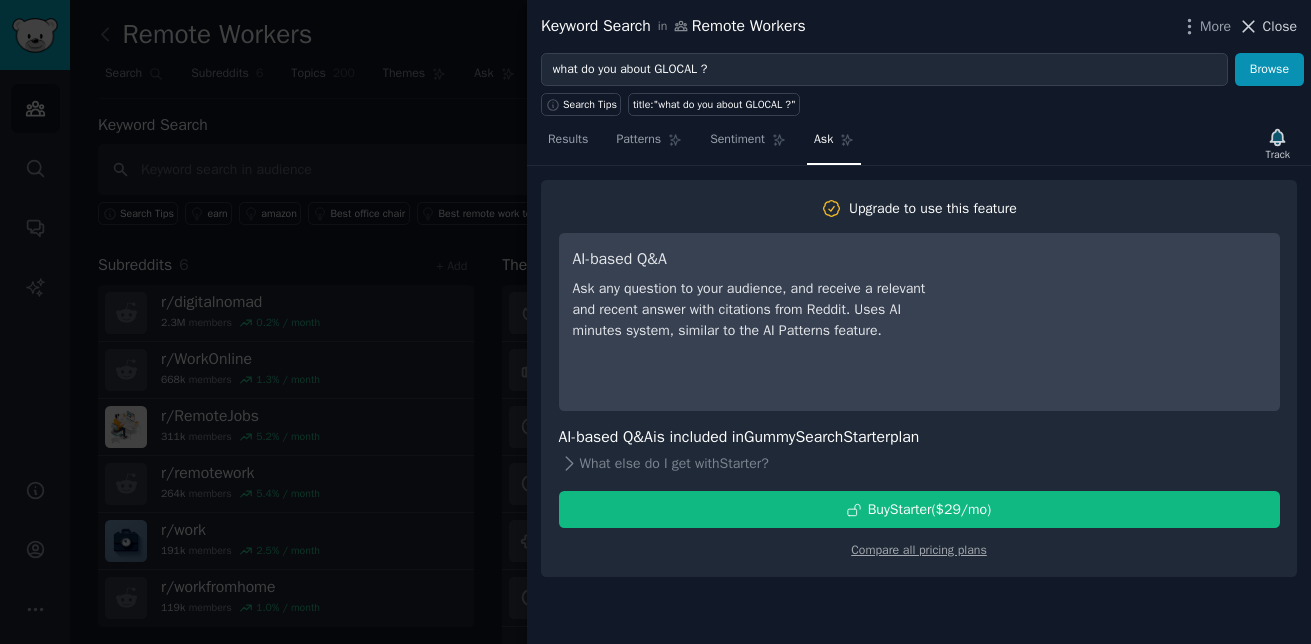click 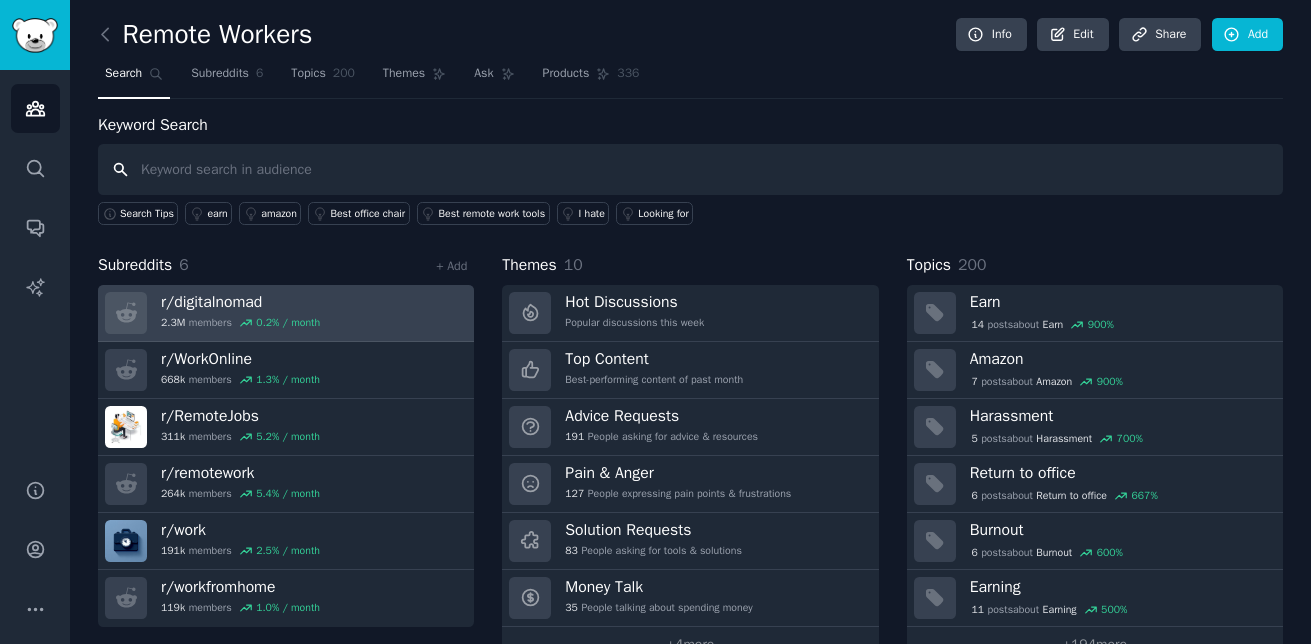 scroll, scrollTop: 46, scrollLeft: 0, axis: vertical 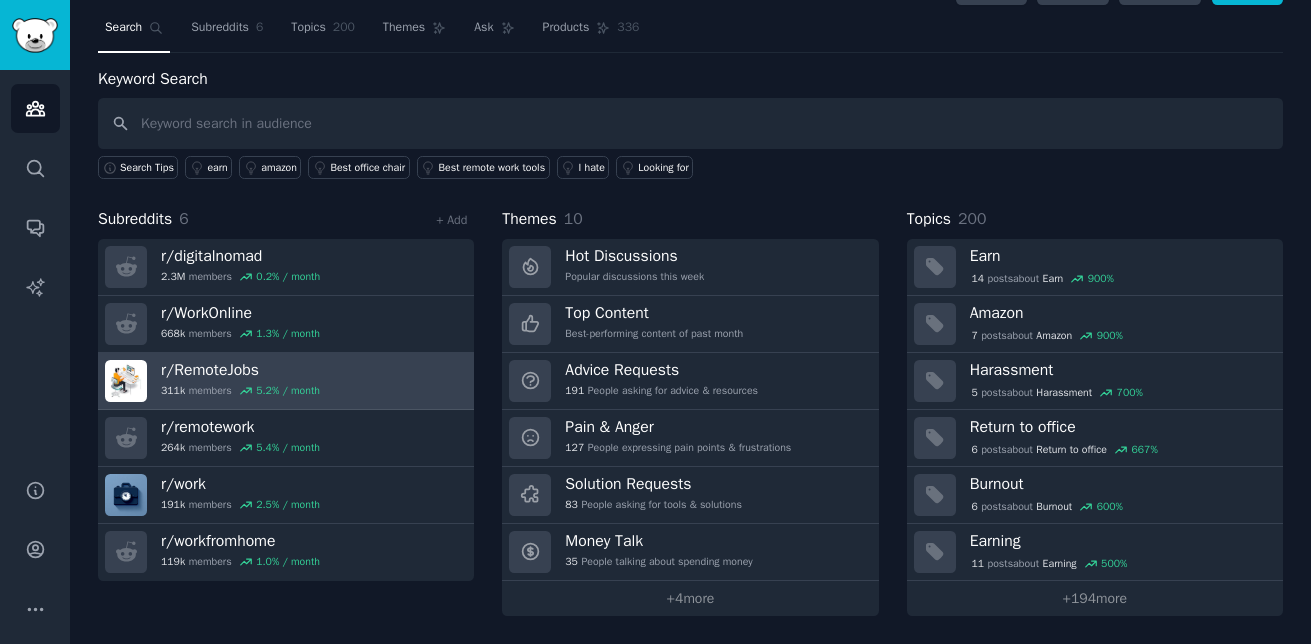click on "r/ RemoteJobs" at bounding box center (240, 370) 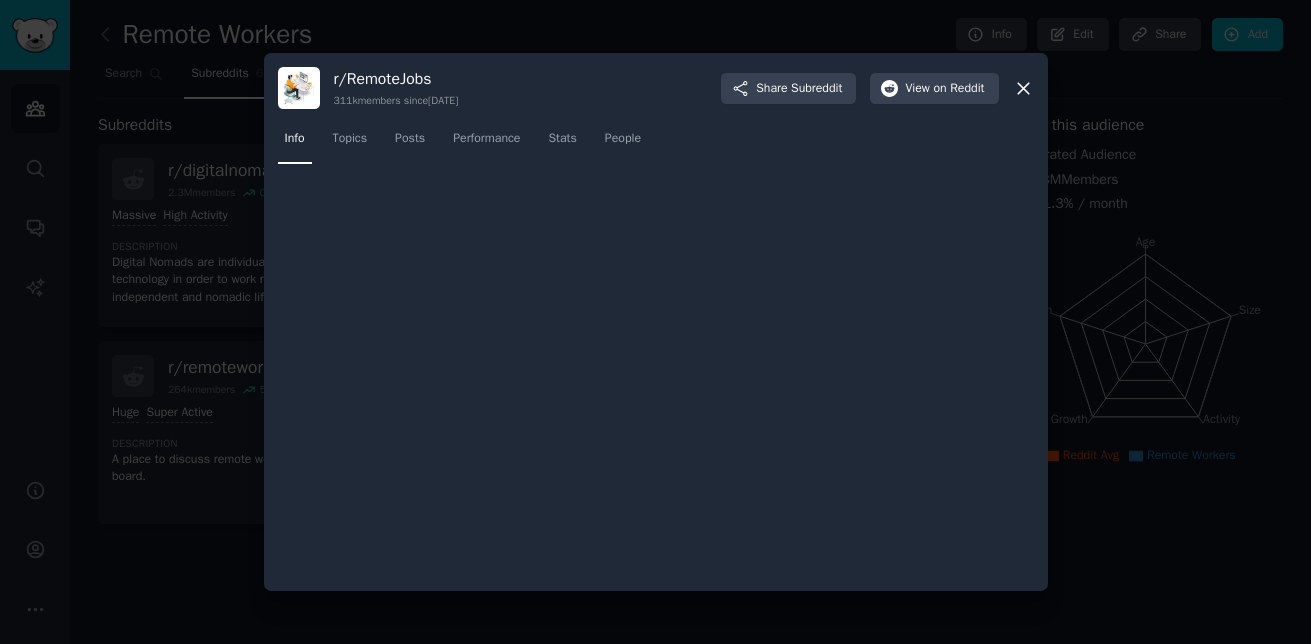 scroll, scrollTop: 0, scrollLeft: 0, axis: both 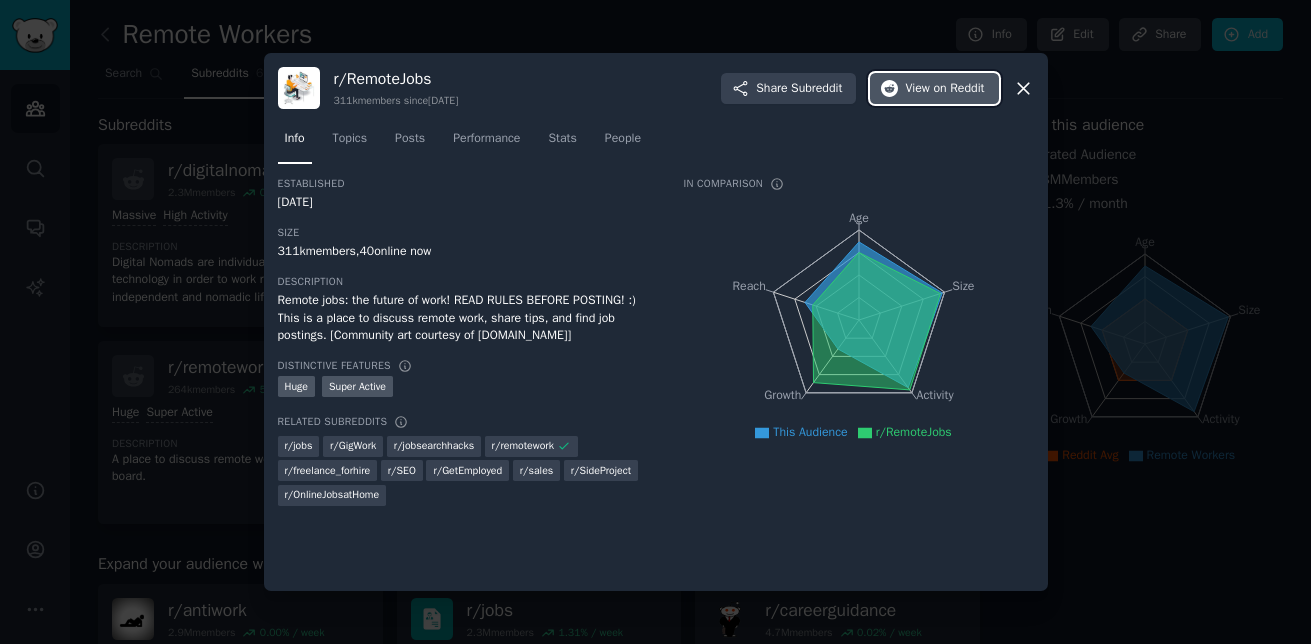 click on "on Reddit" at bounding box center (958, 89) 